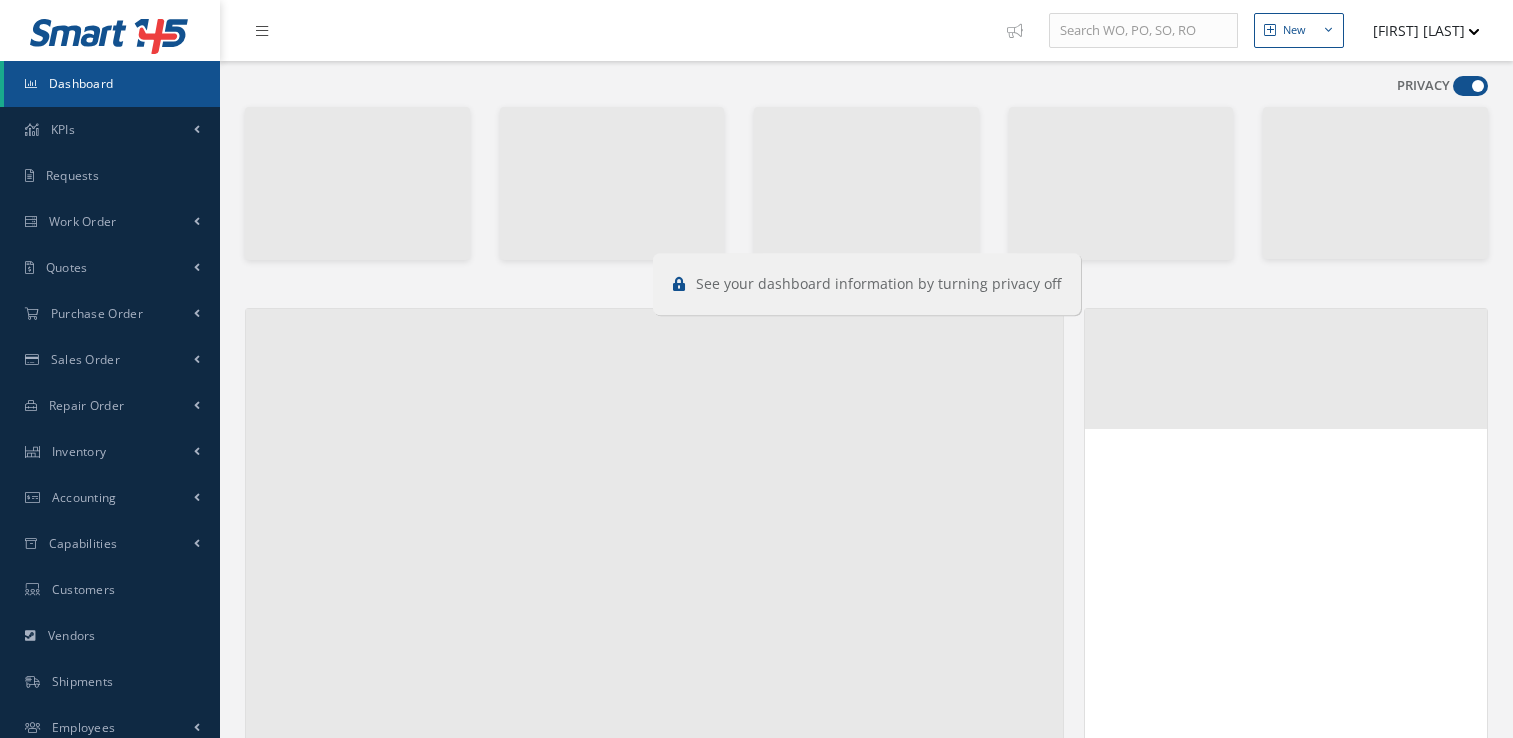 scroll, scrollTop: 0, scrollLeft: 0, axis: both 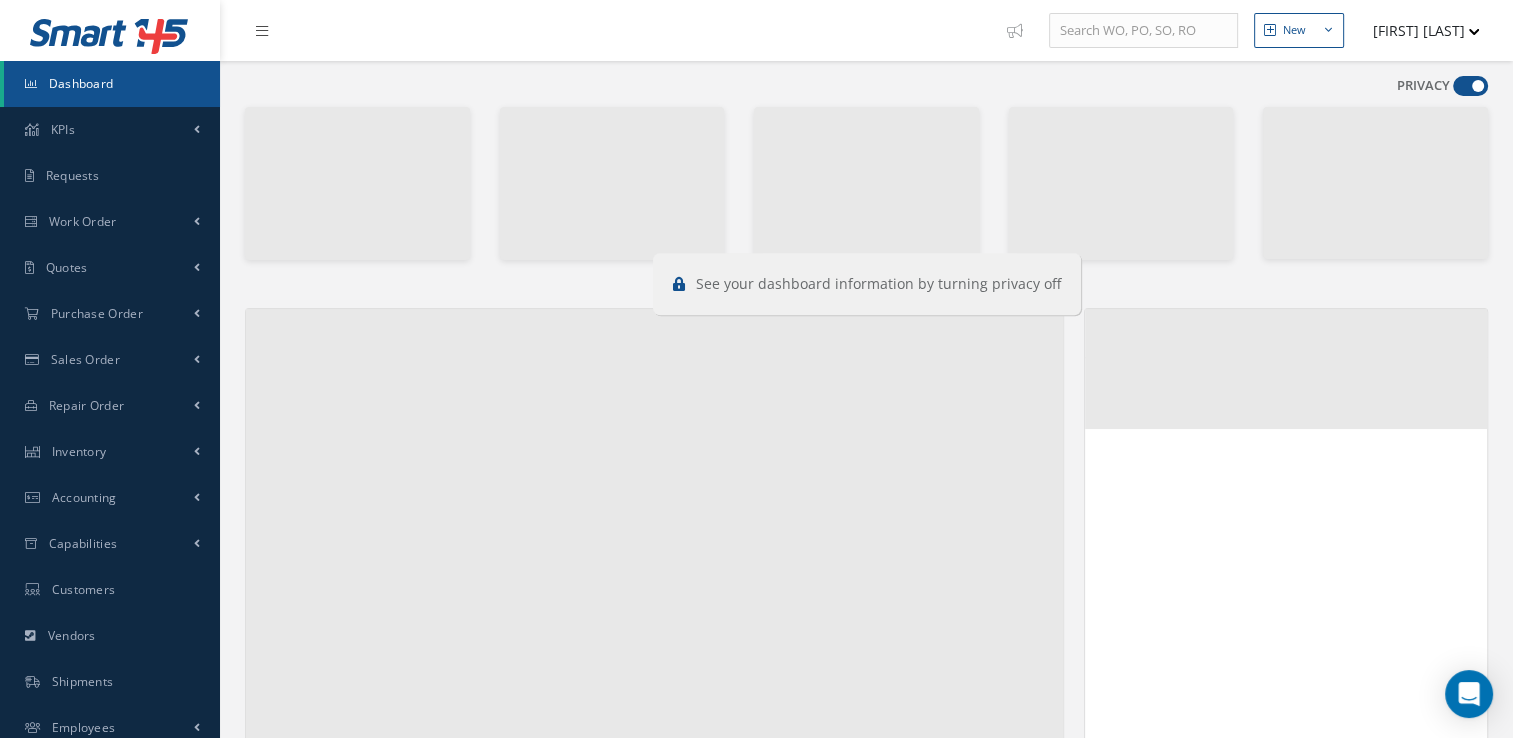 click at bounding box center [1474, 32] 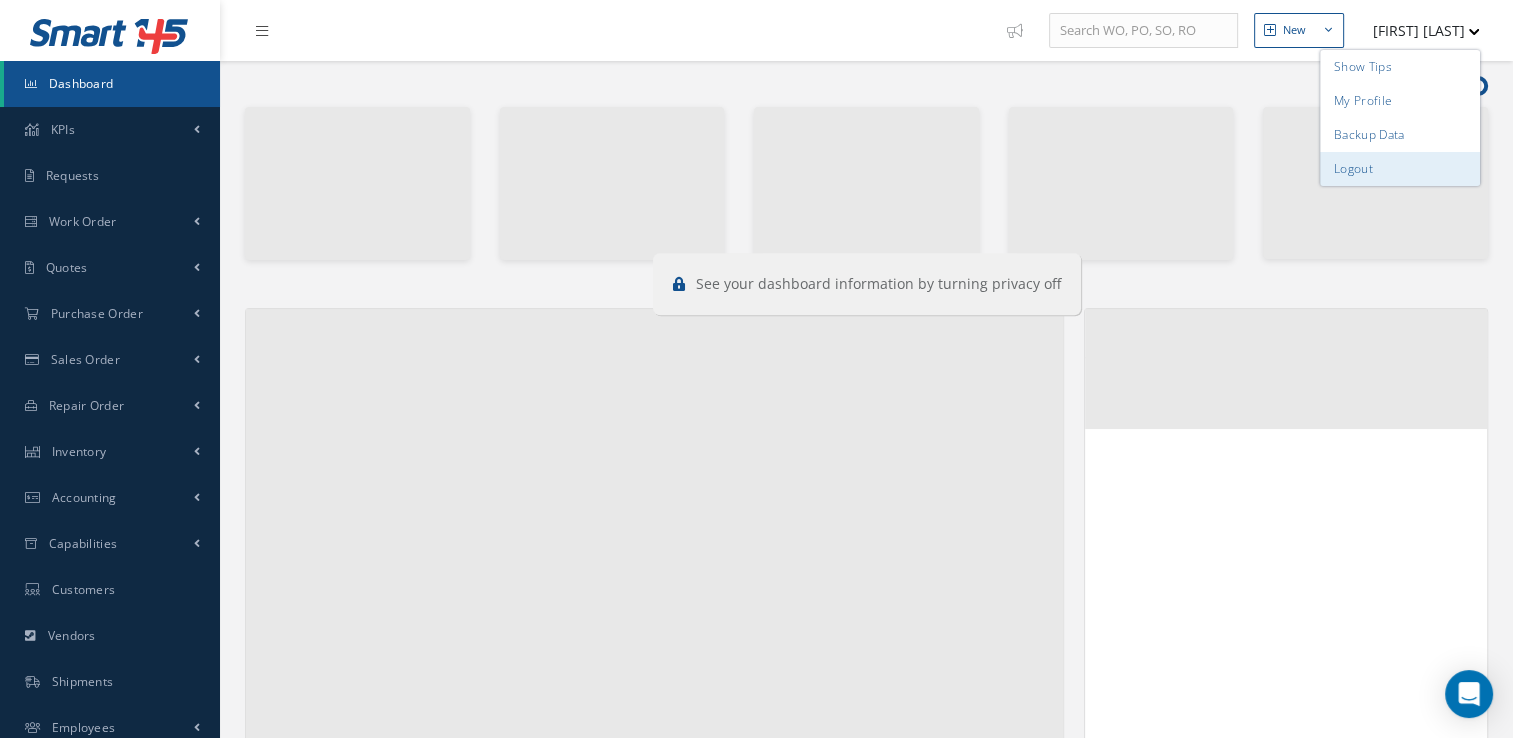 click on "Logout" at bounding box center (1400, 169) 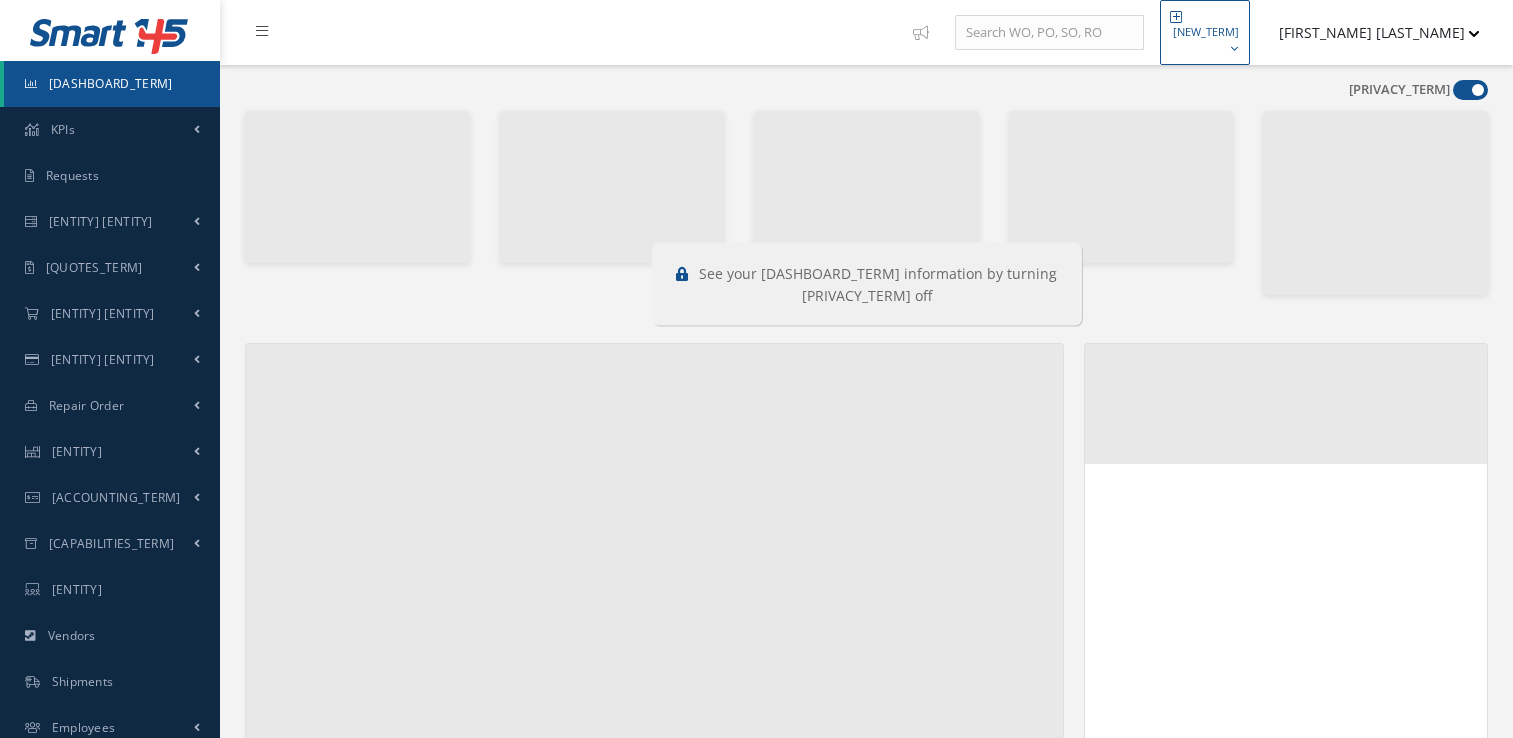 scroll, scrollTop: 0, scrollLeft: 0, axis: both 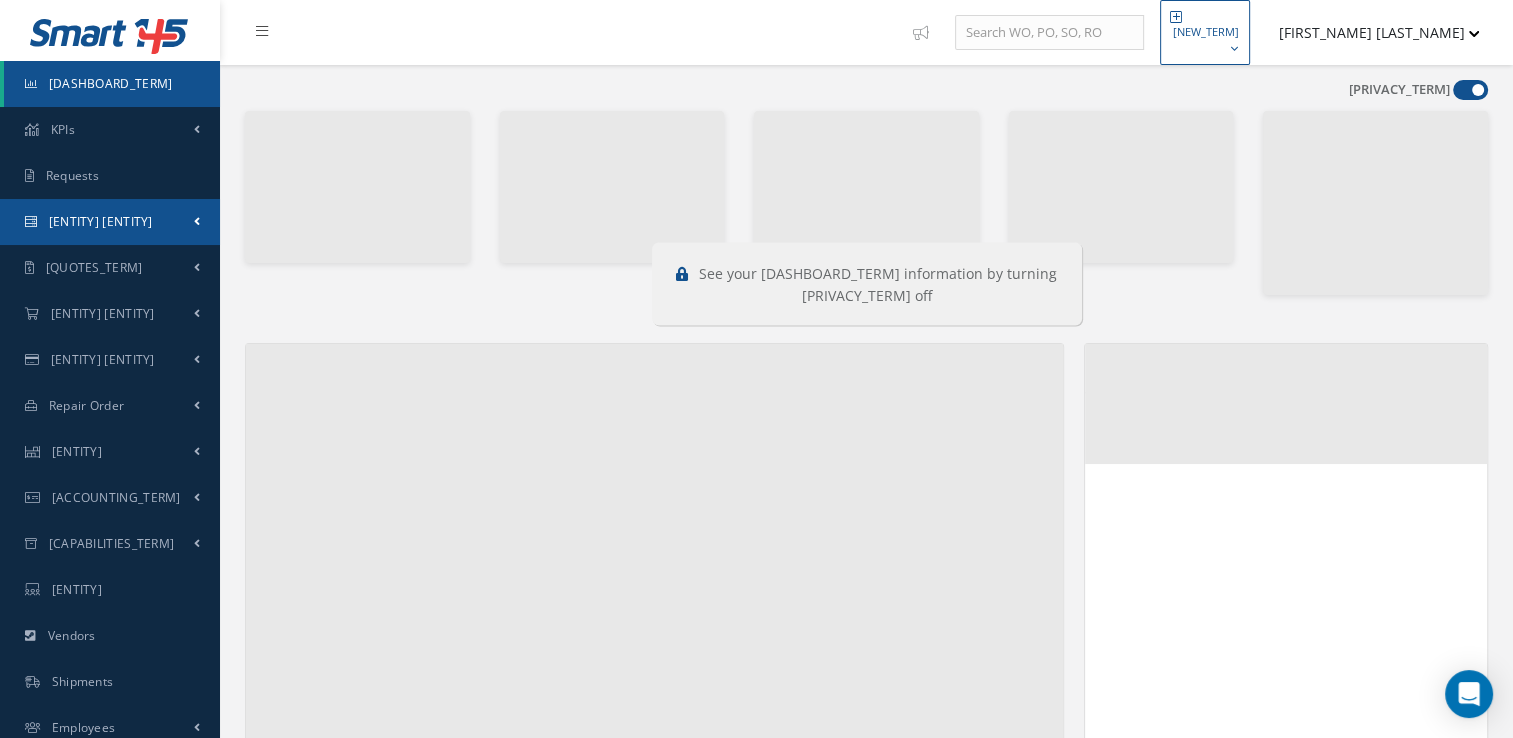 click on "Work Order" at bounding box center (110, 130) 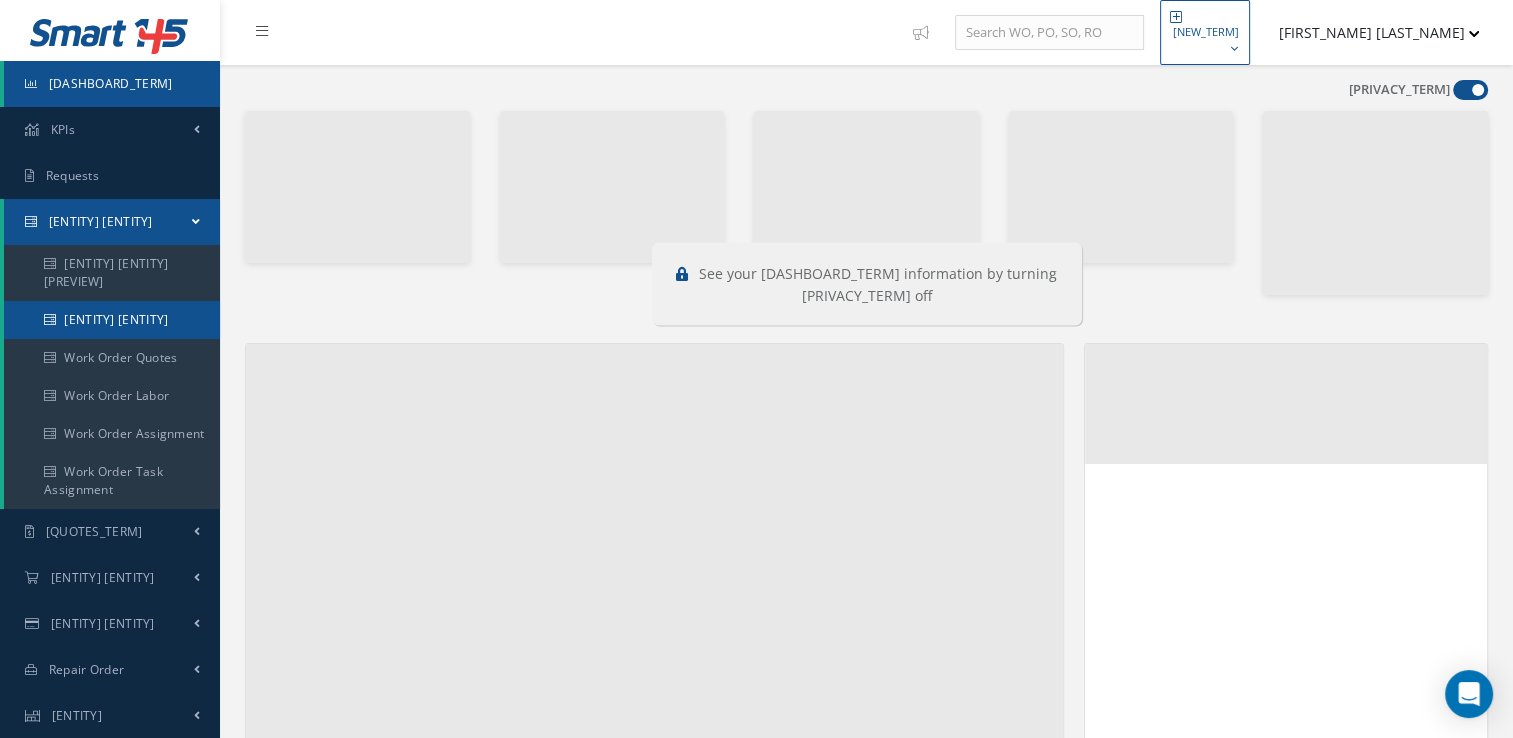 click on "Work Order" at bounding box center (112, 320) 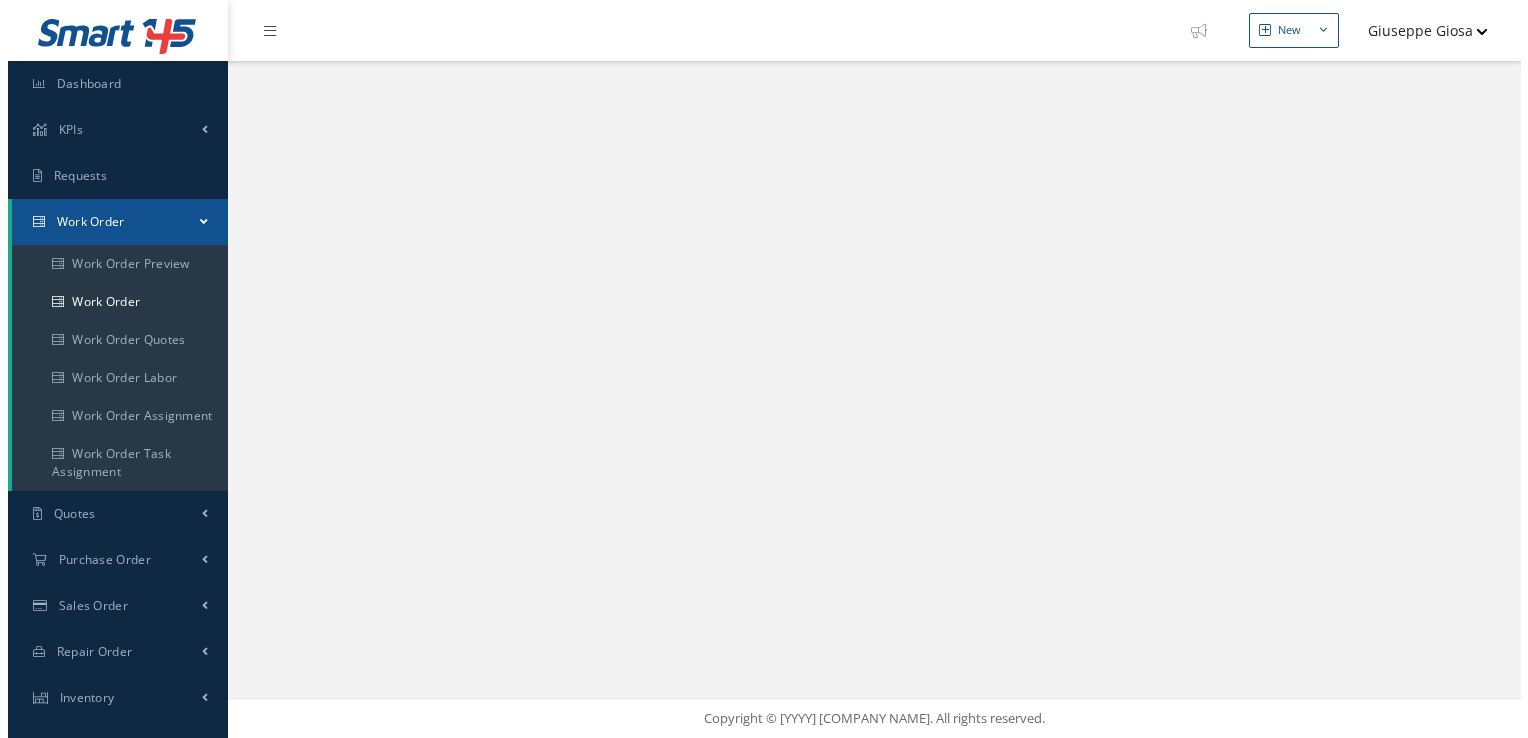 scroll, scrollTop: 0, scrollLeft: 0, axis: both 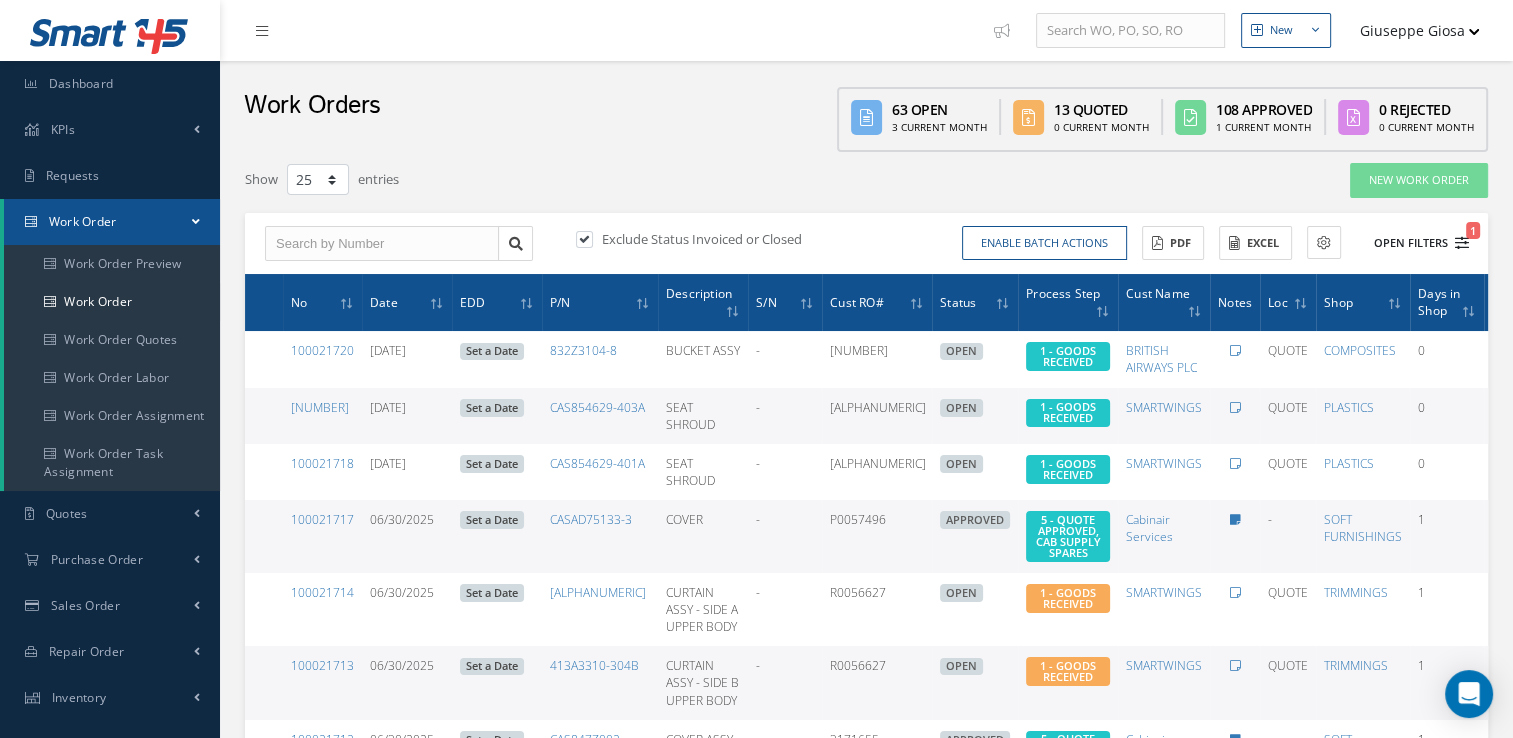 click on "1" at bounding box center [1462, 243] 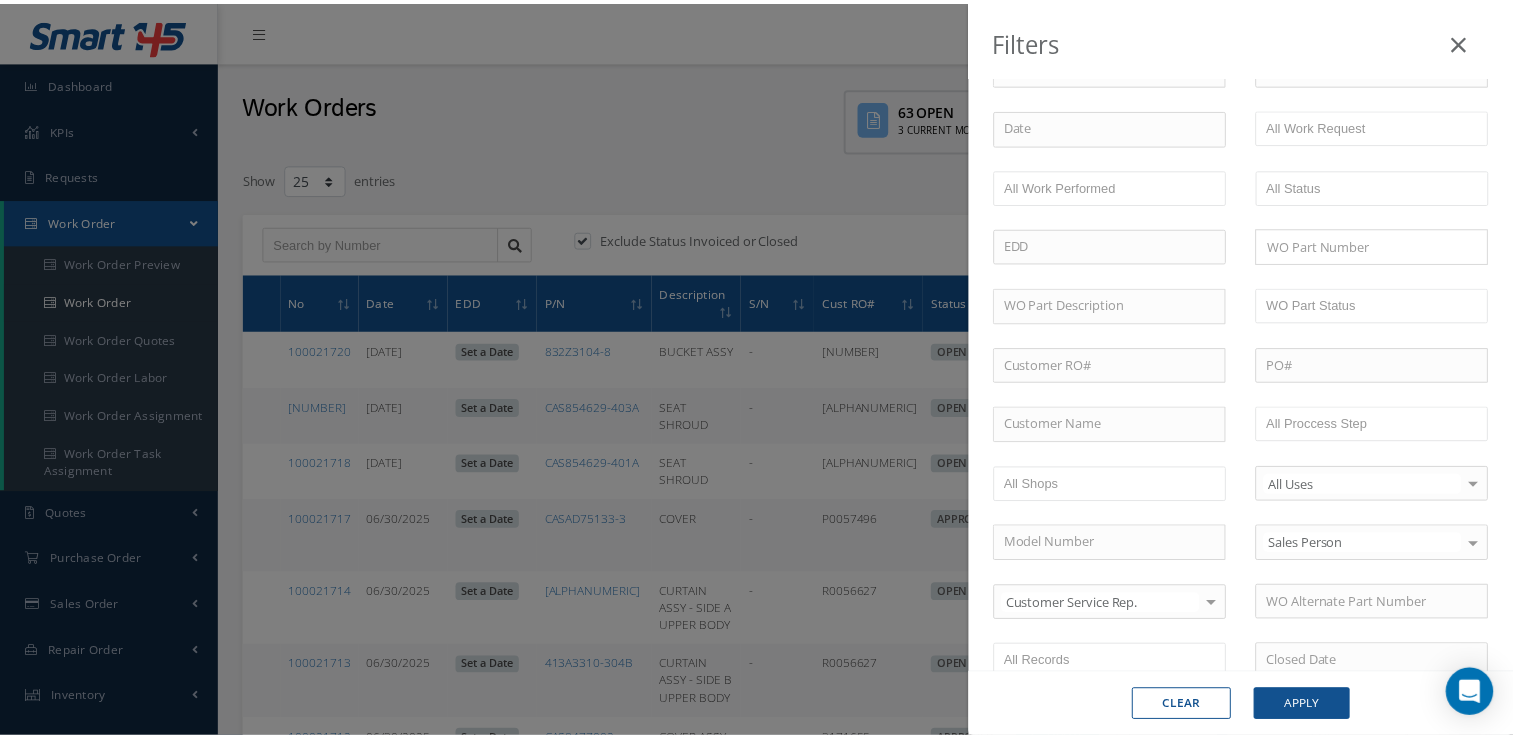 scroll, scrollTop: 200, scrollLeft: 0, axis: vertical 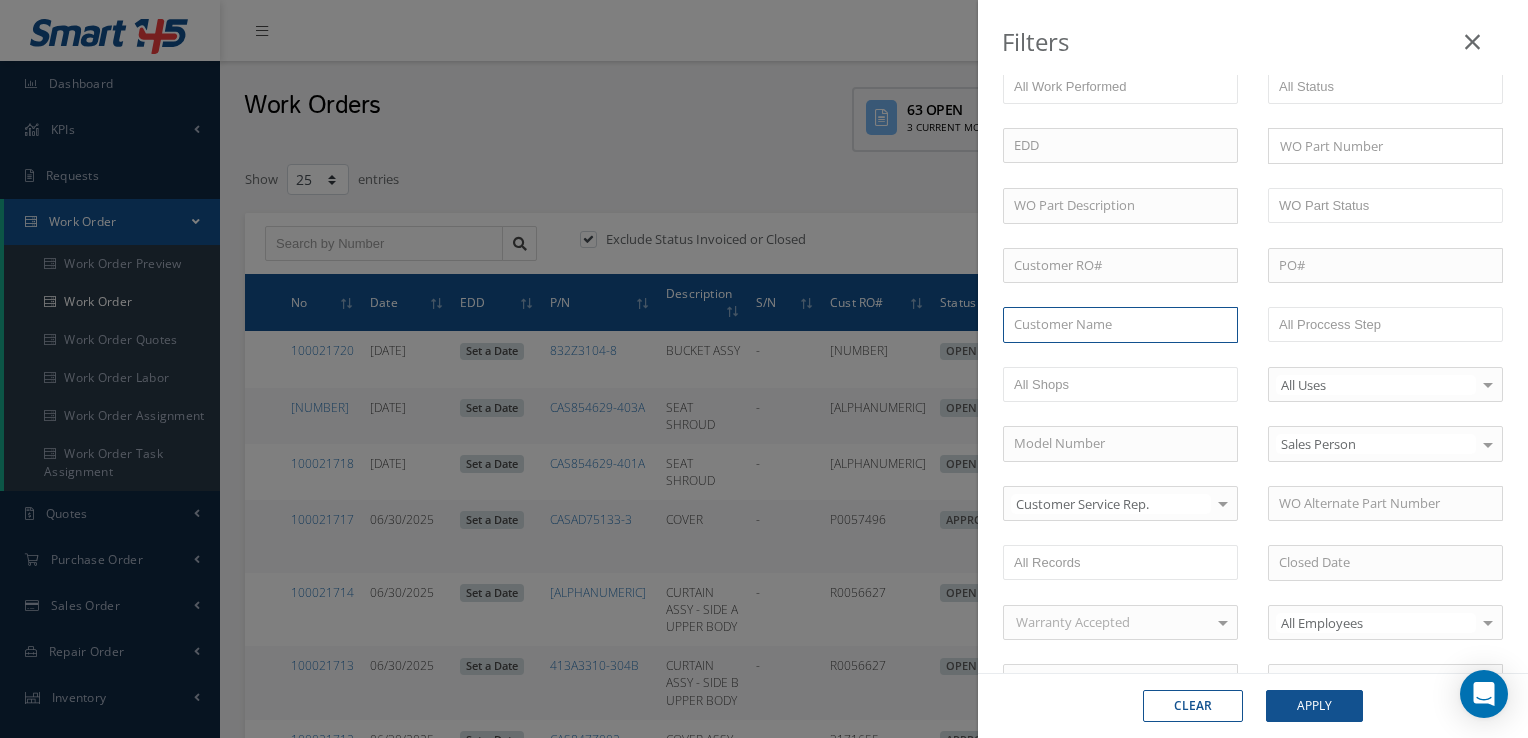 drag, startPoint x: 1085, startPoint y: 330, endPoint x: 1091, endPoint y: 339, distance: 10.816654 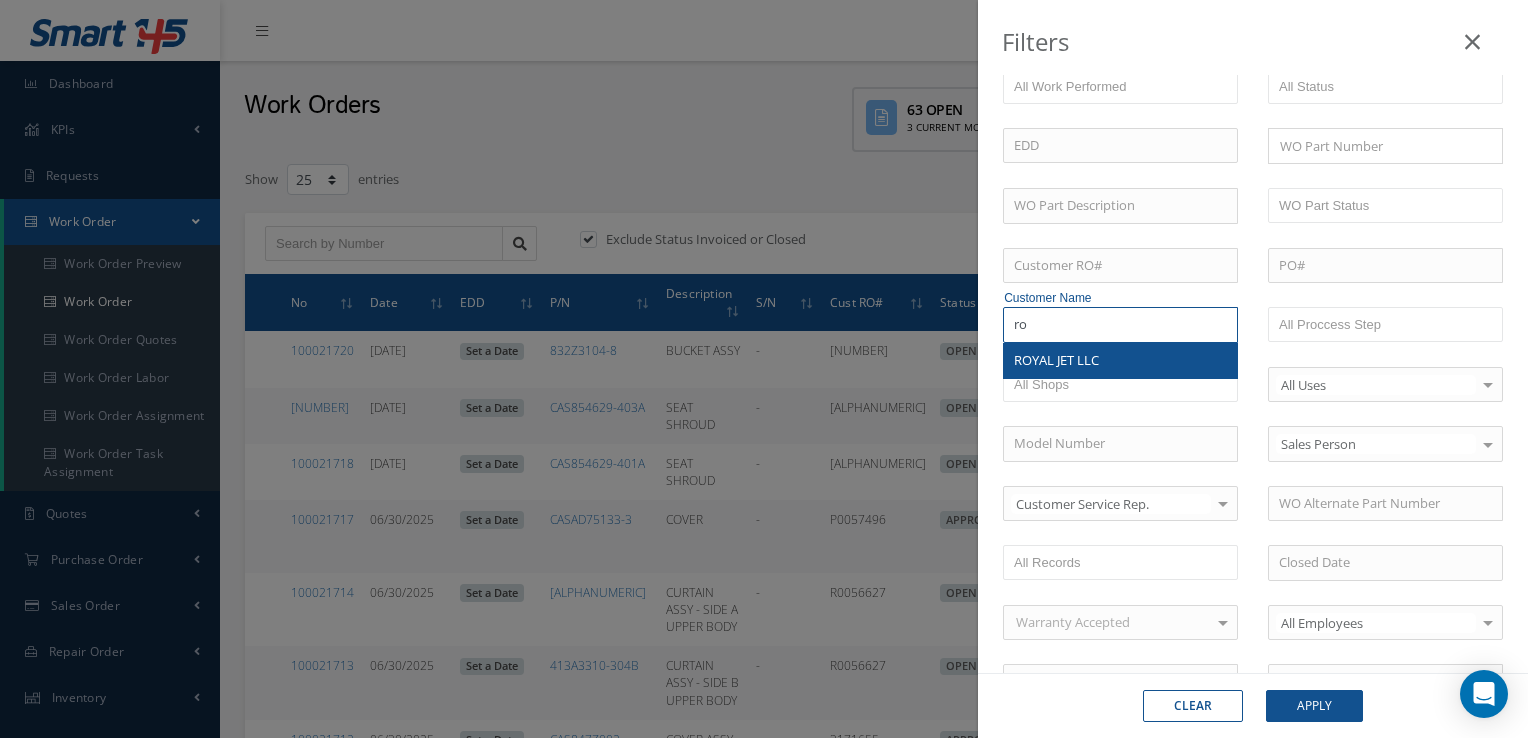 type on "ro" 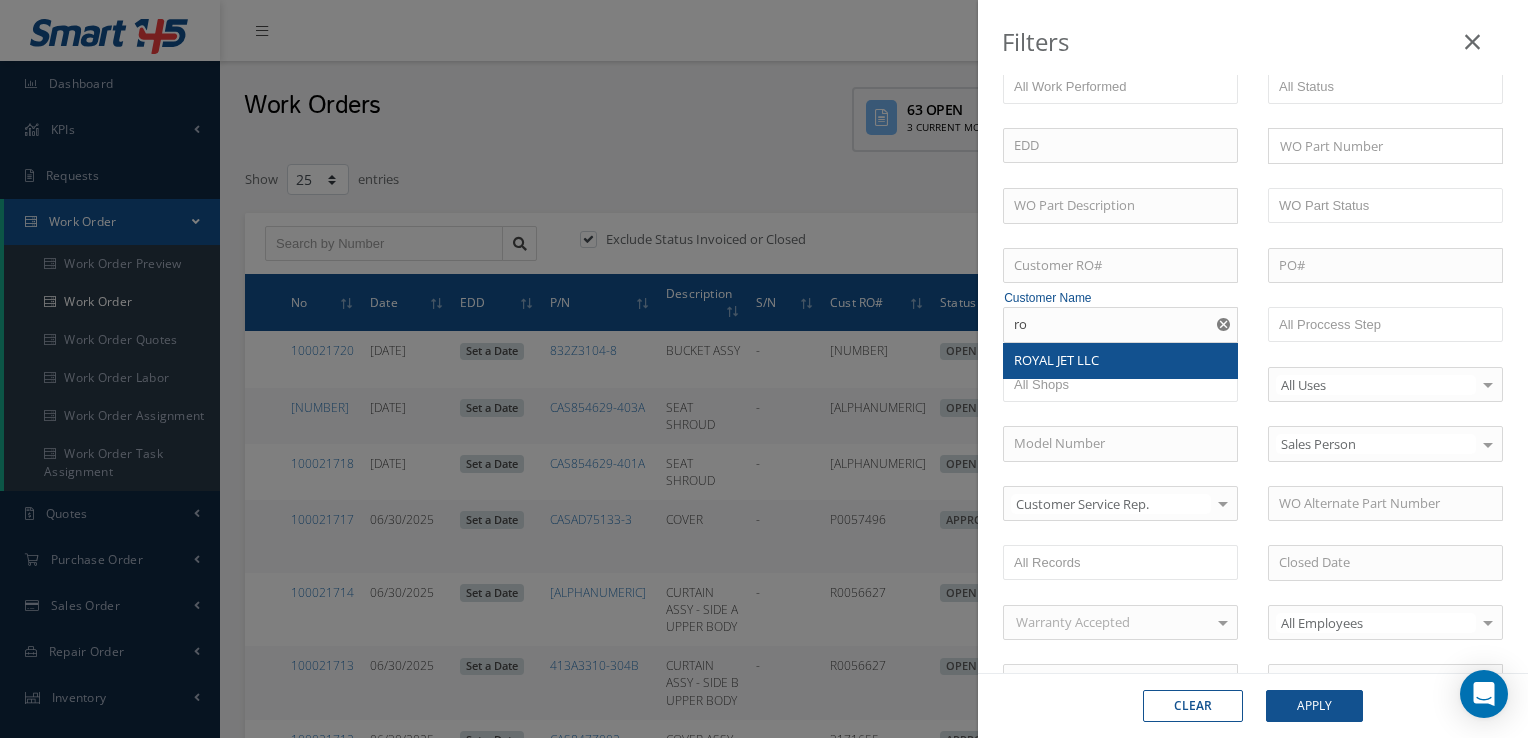 click on "[COMPANY_NAME]" at bounding box center (1056, 360) 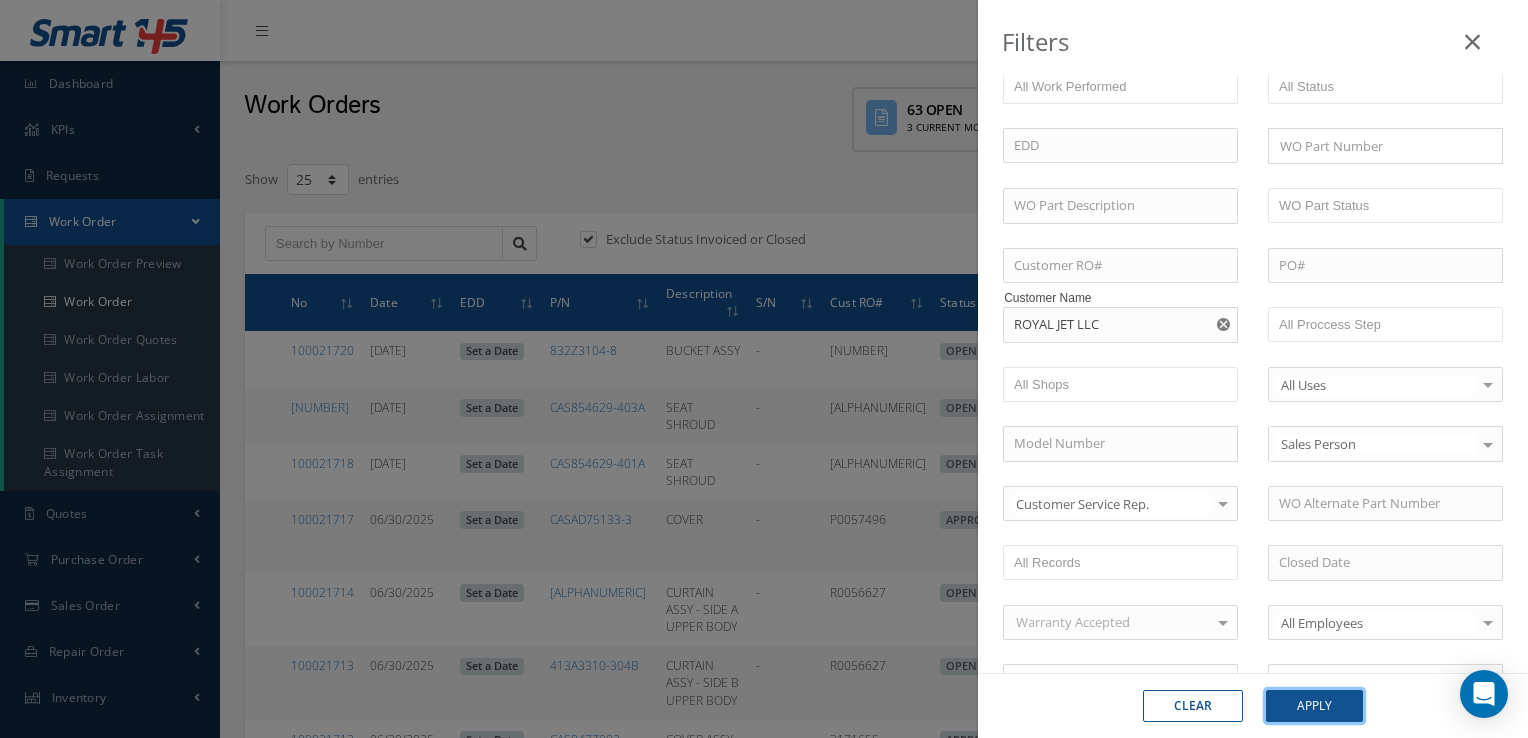 click on "Apply" at bounding box center [1314, 706] 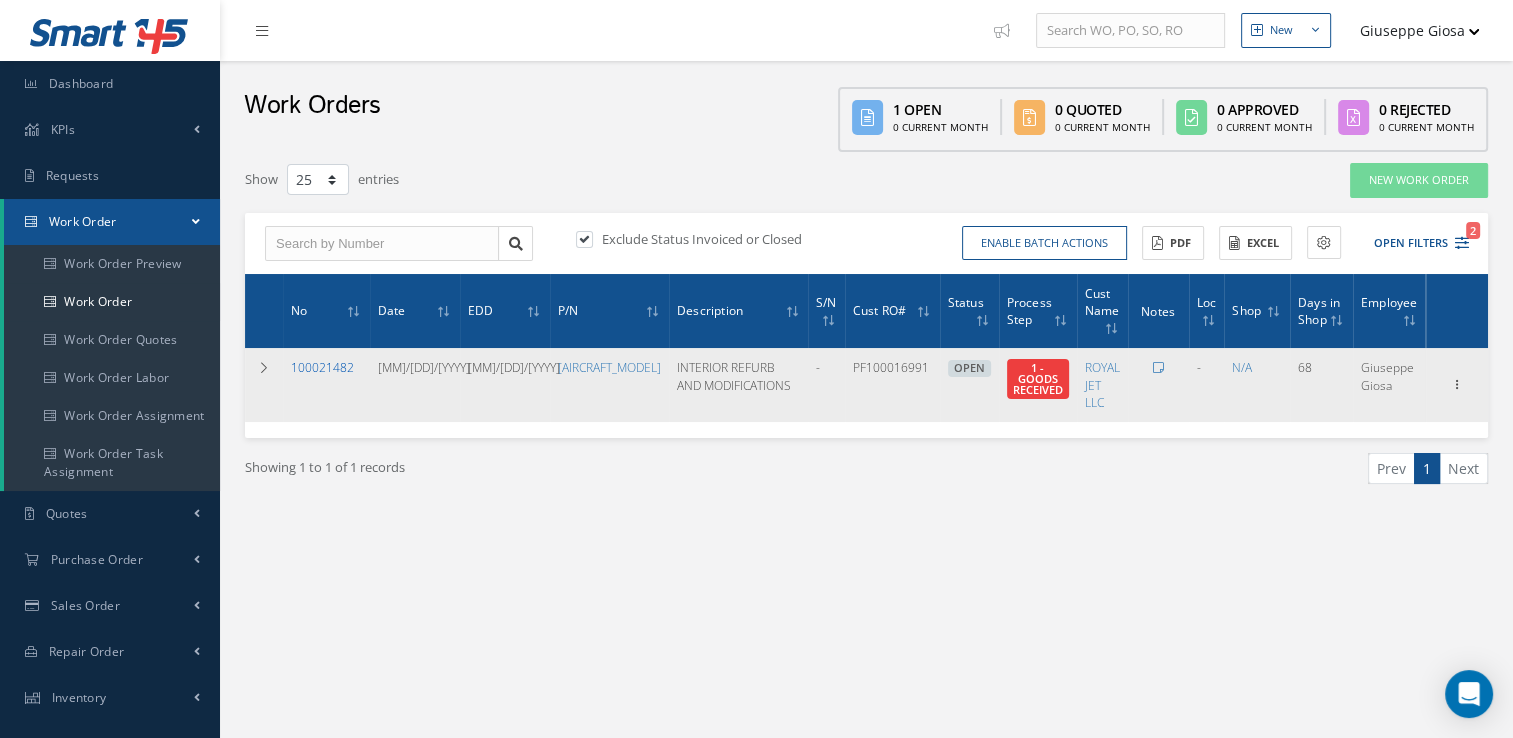 click on "100021482" at bounding box center [322, 367] 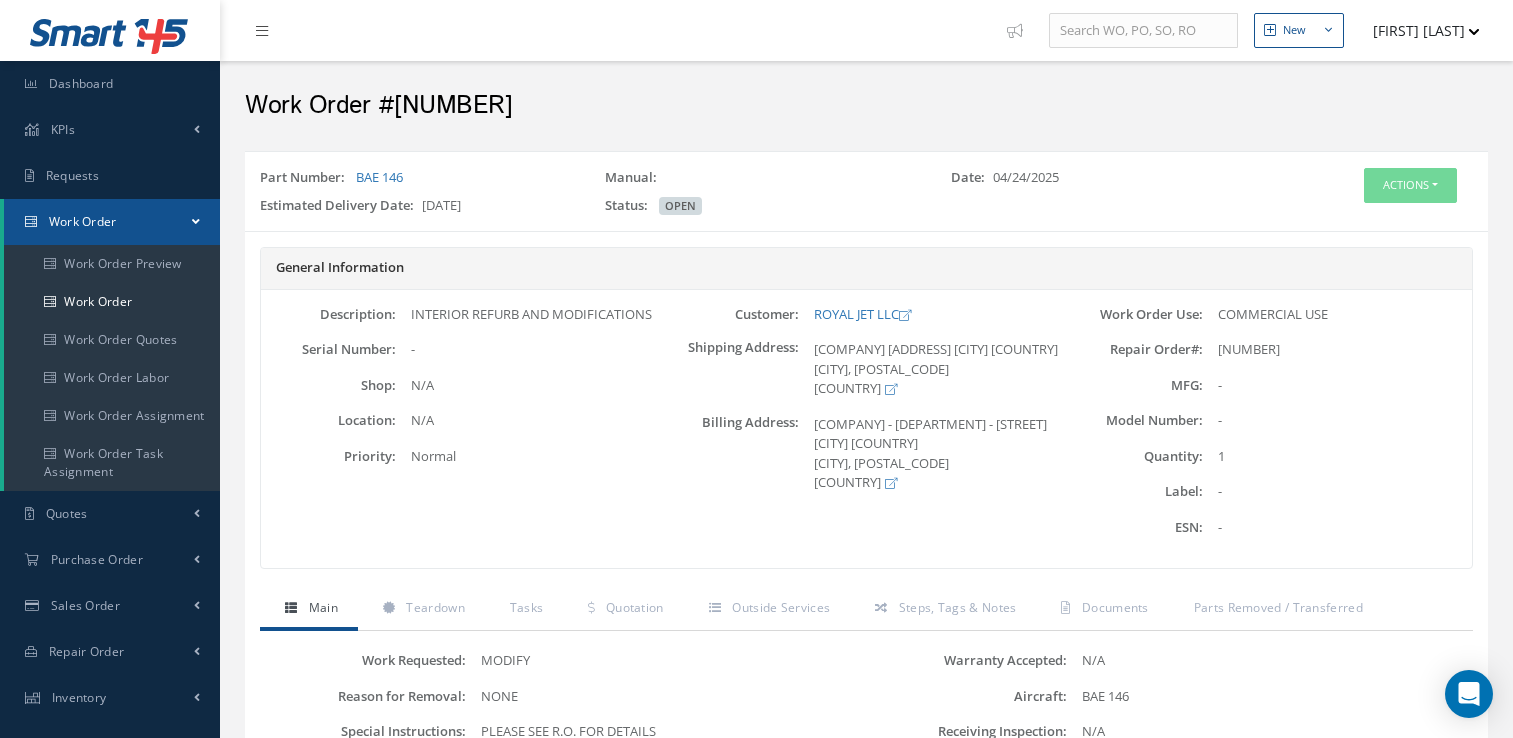 scroll, scrollTop: 0, scrollLeft: 0, axis: both 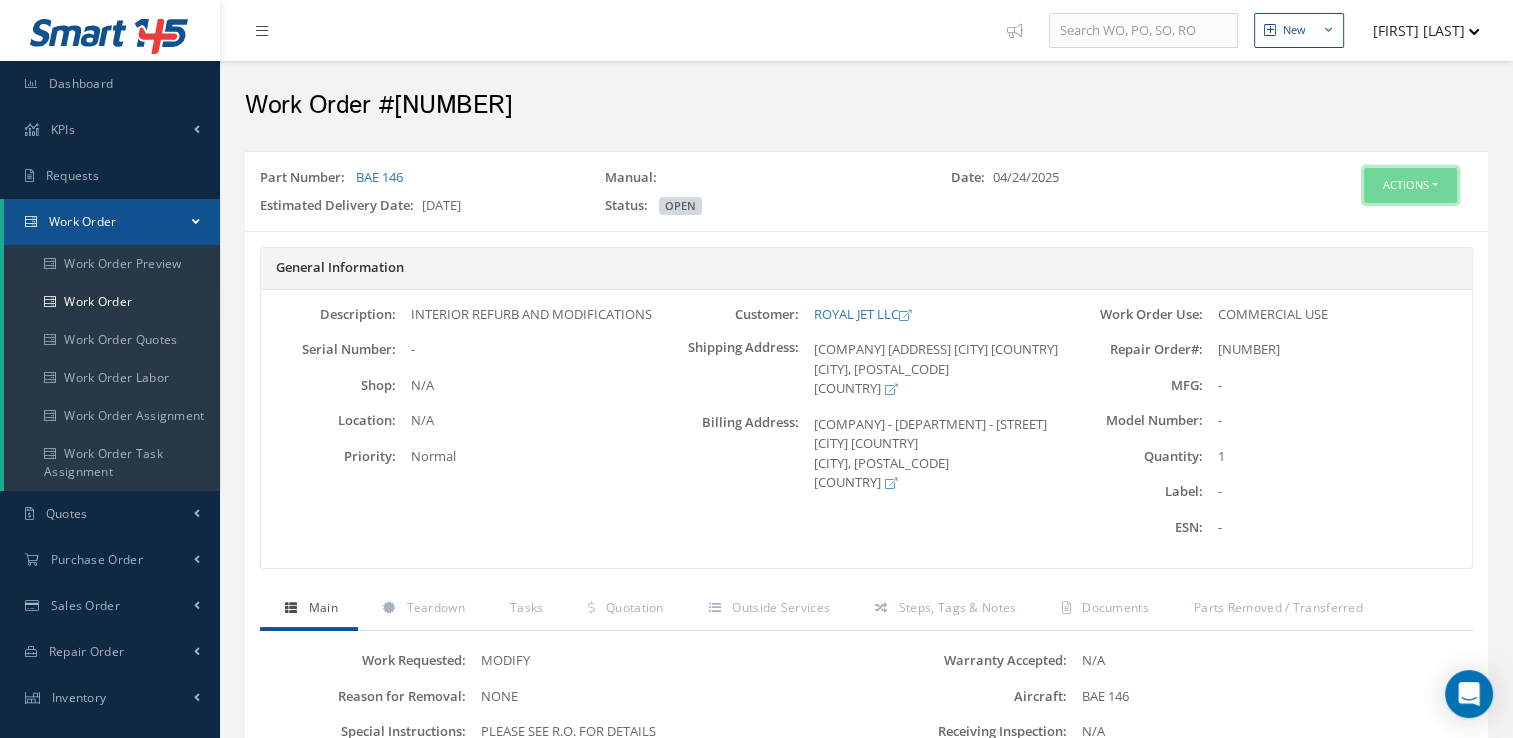 click on "[FIELD]" at bounding box center [1410, 185] 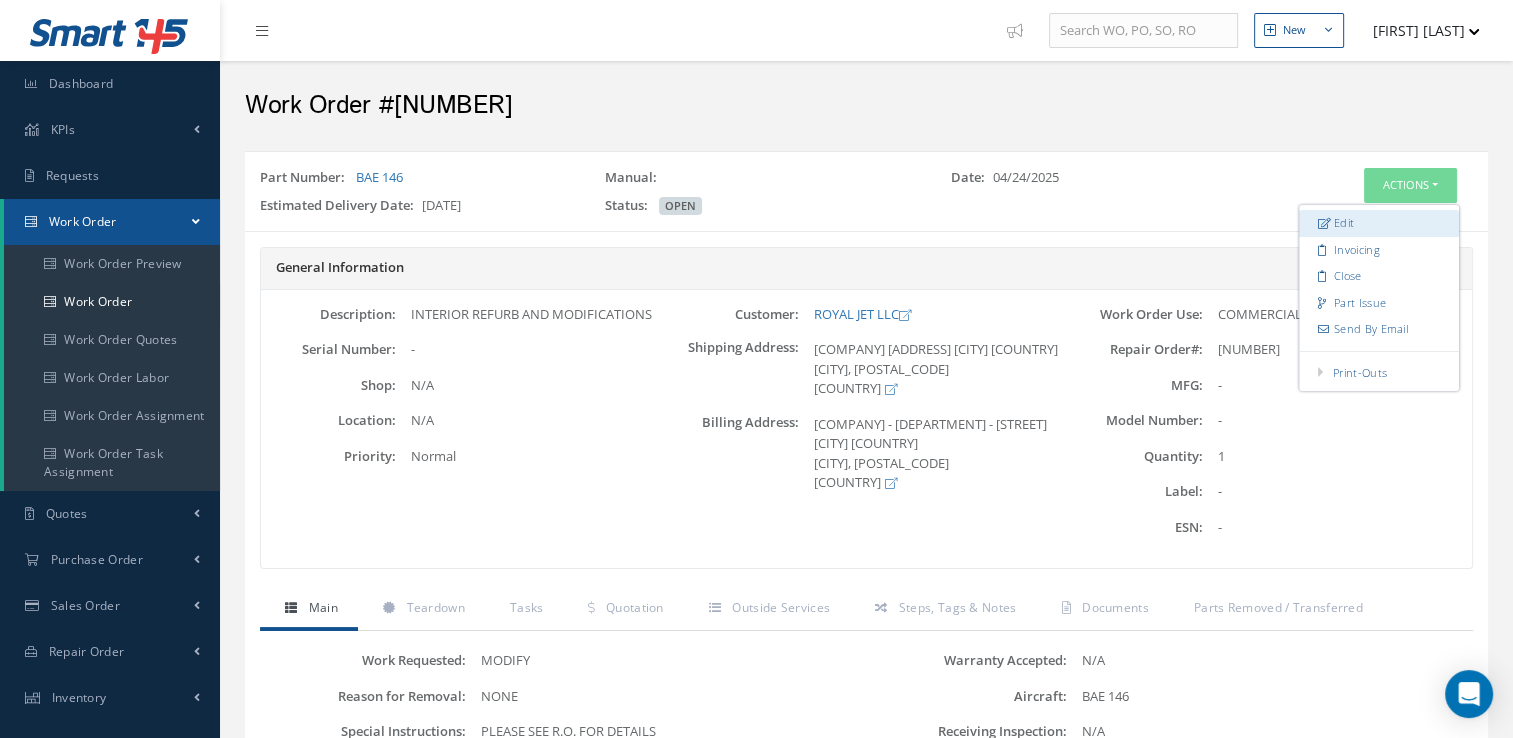 click on "Edit" at bounding box center (1379, 223) 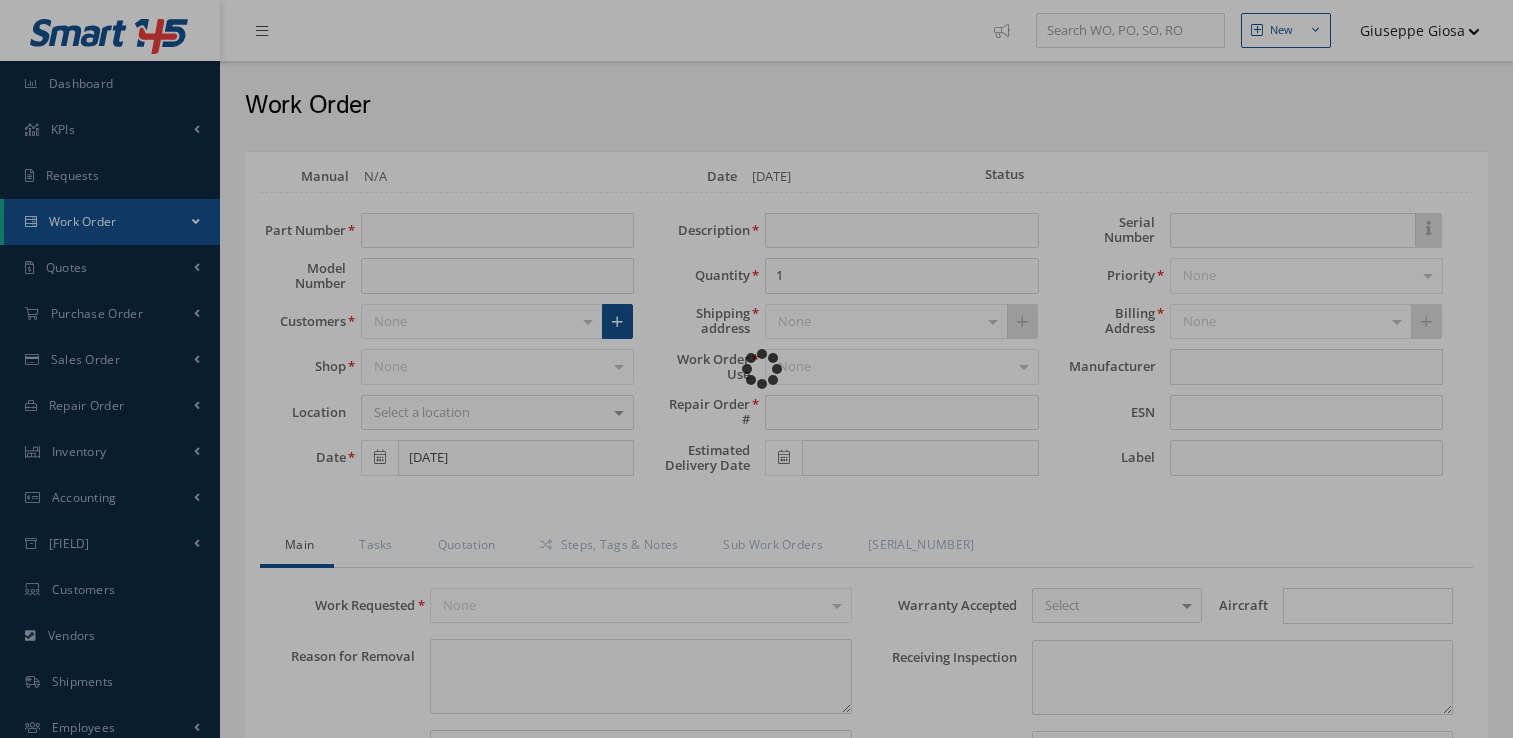scroll, scrollTop: 0, scrollLeft: 0, axis: both 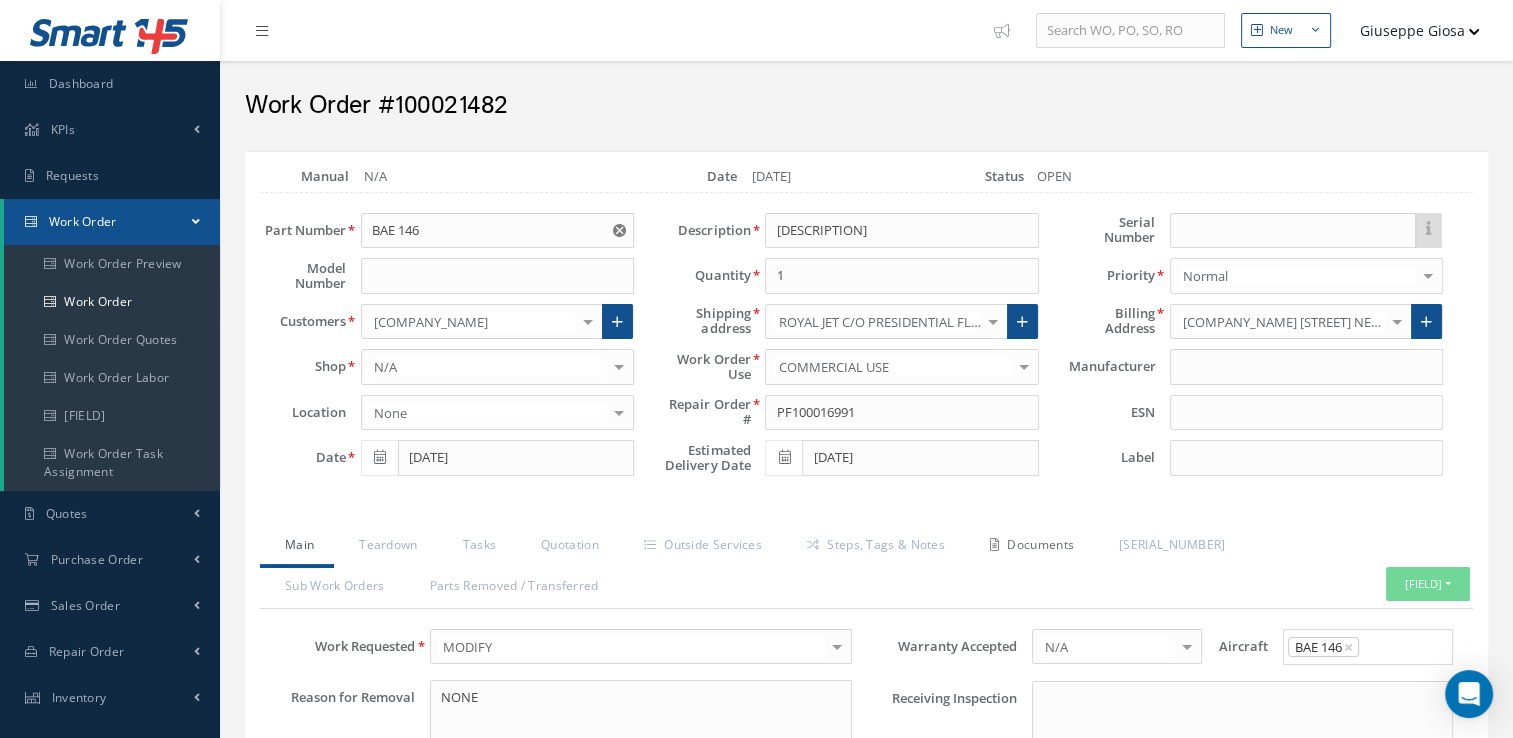 click on "Documents" at bounding box center [1029, 547] 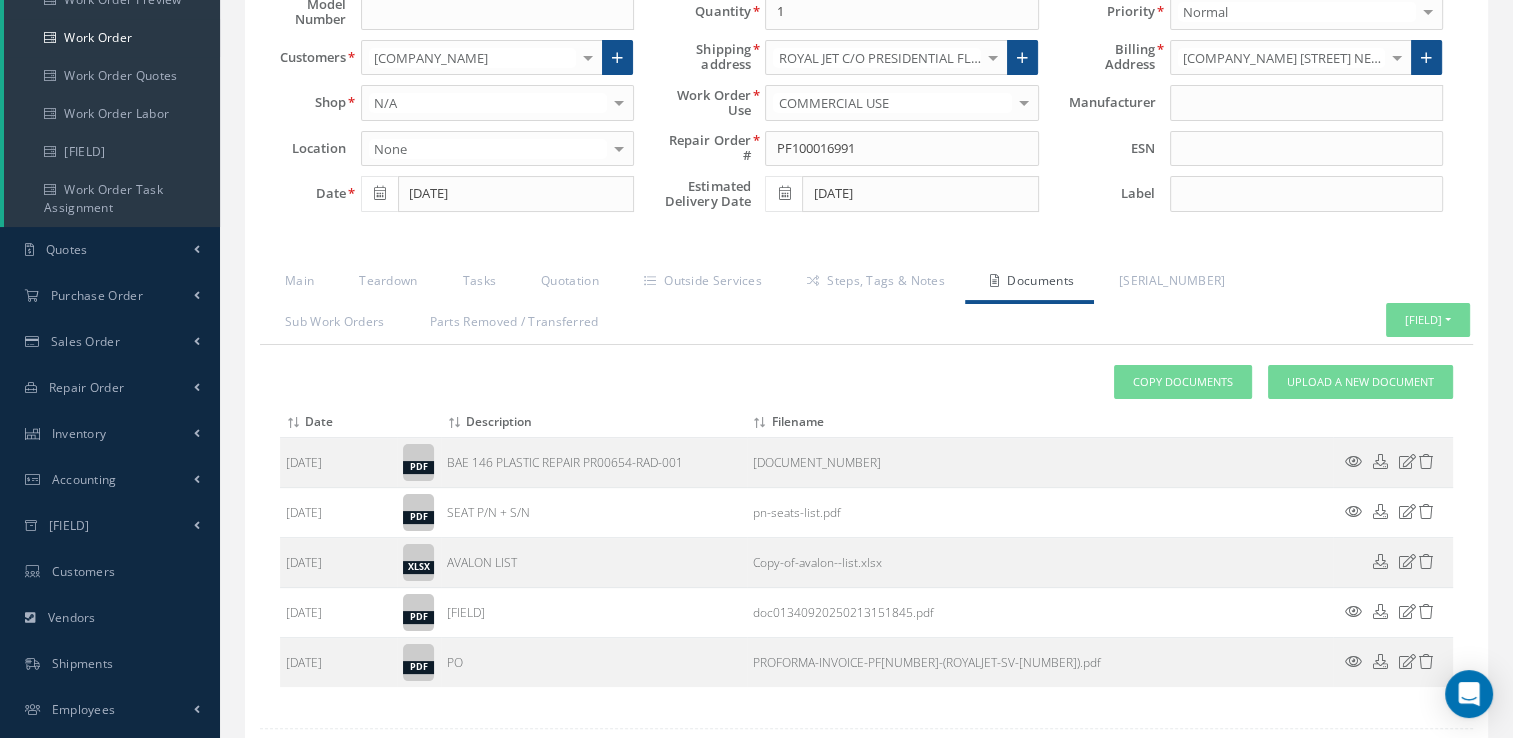 scroll, scrollTop: 396, scrollLeft: 0, axis: vertical 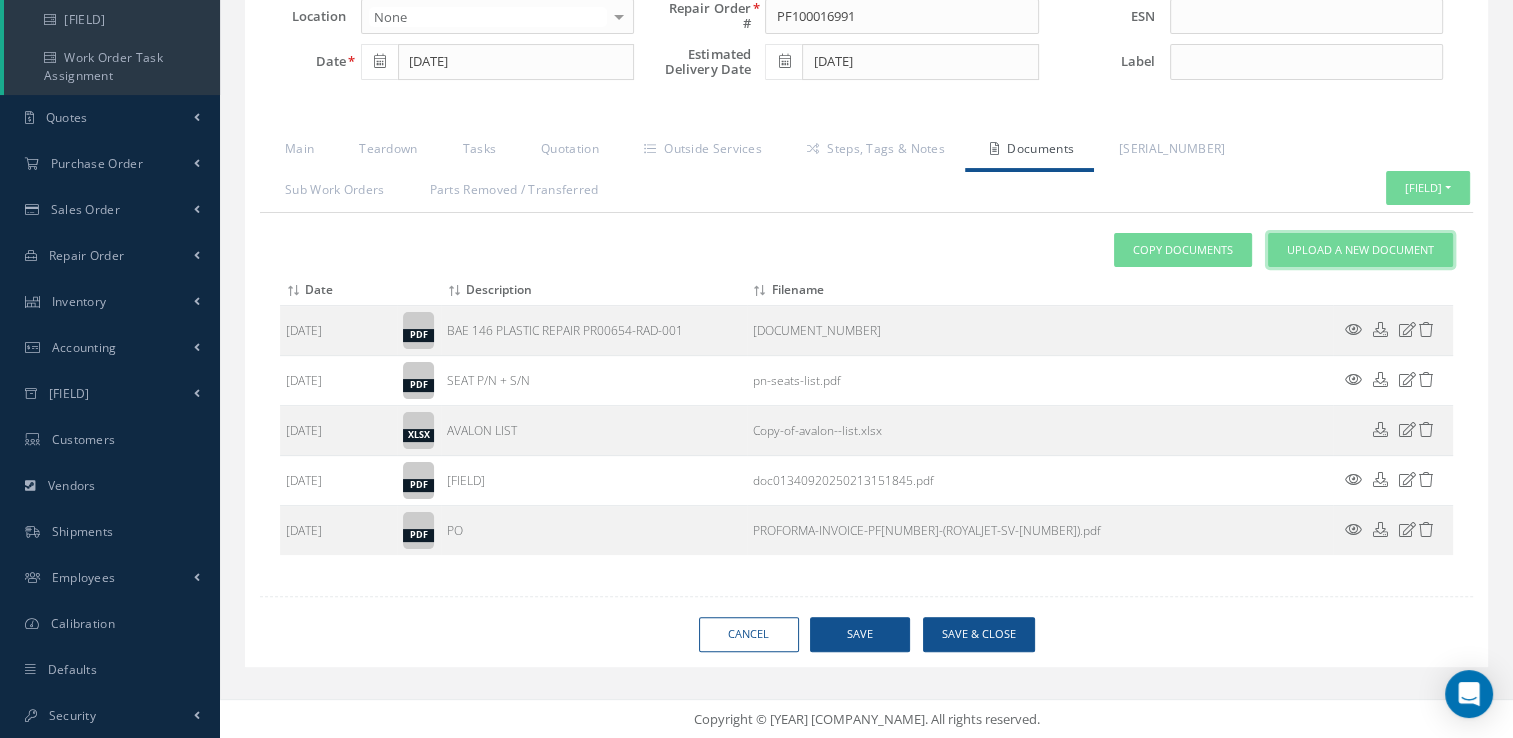 click on "Upload a New Document" at bounding box center [1360, 250] 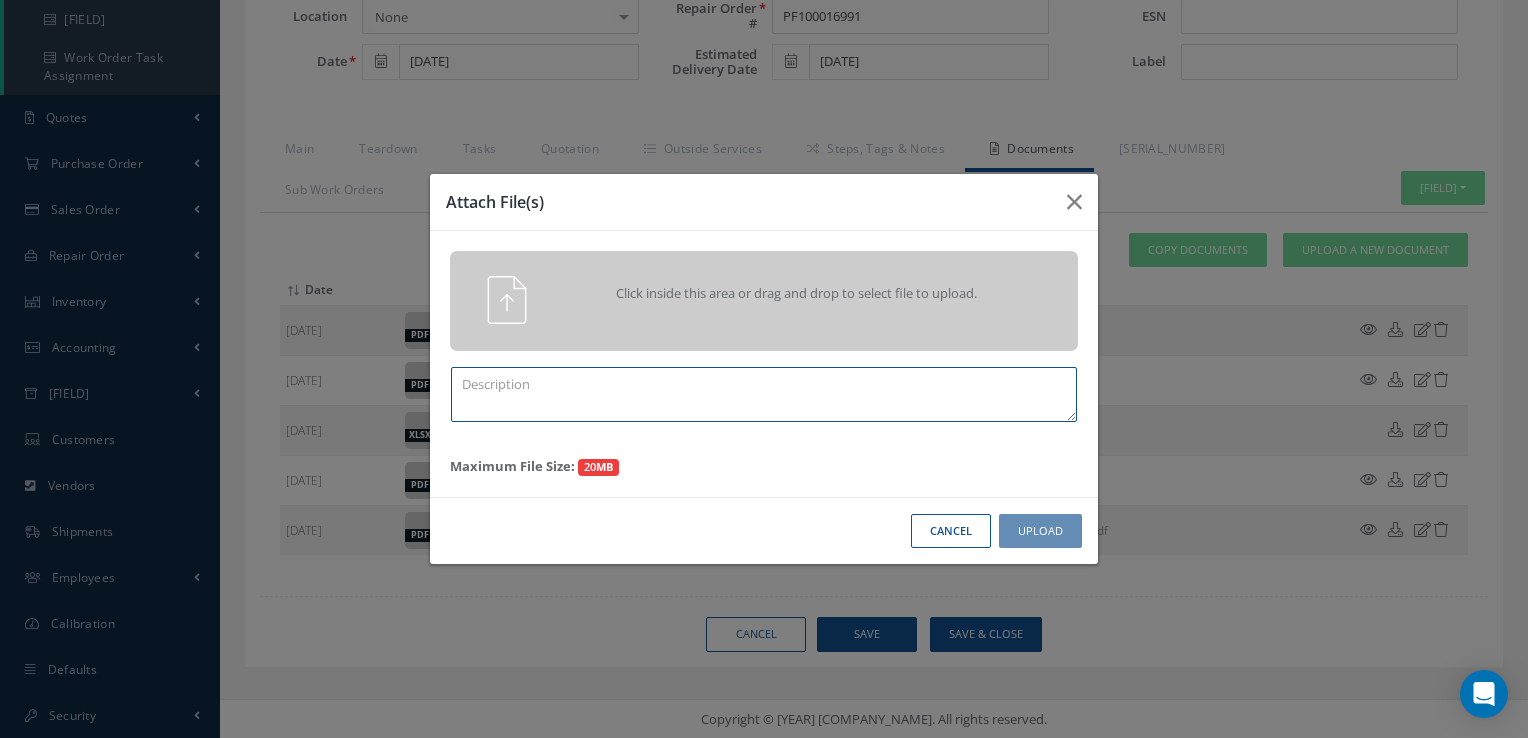 click at bounding box center [764, 394] 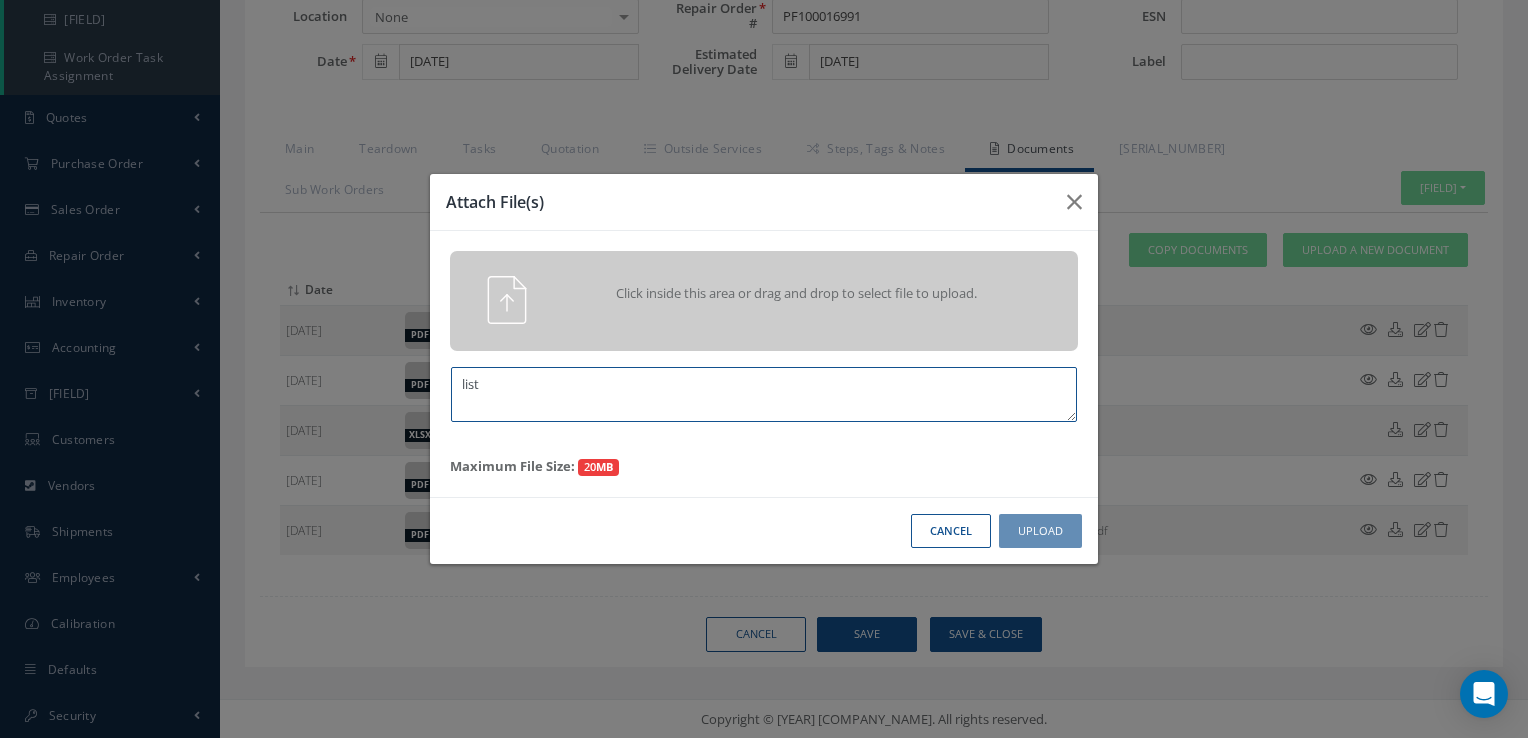 type on "list" 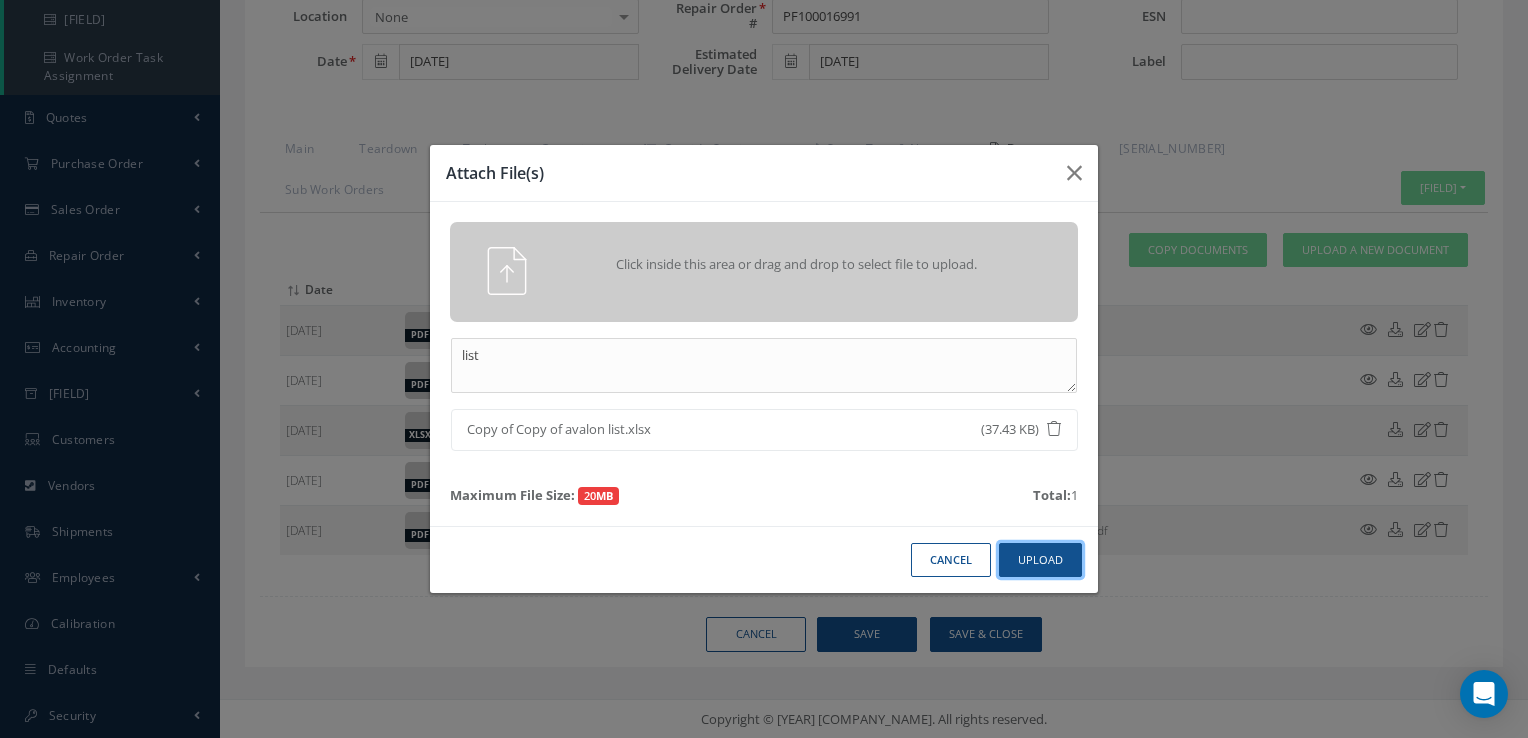 click on "Upload" at bounding box center [1040, 560] 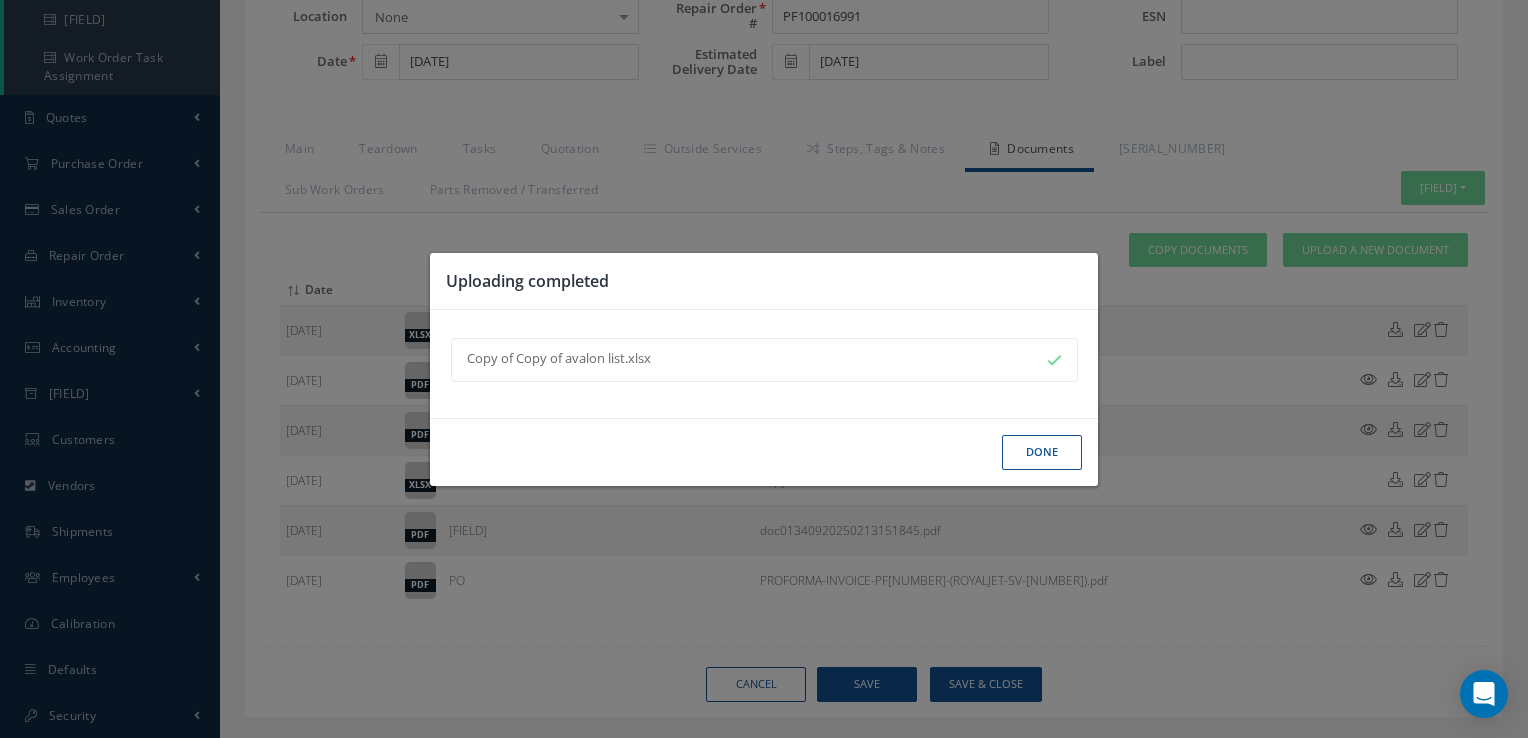 click on "Done" at bounding box center (0, 0) 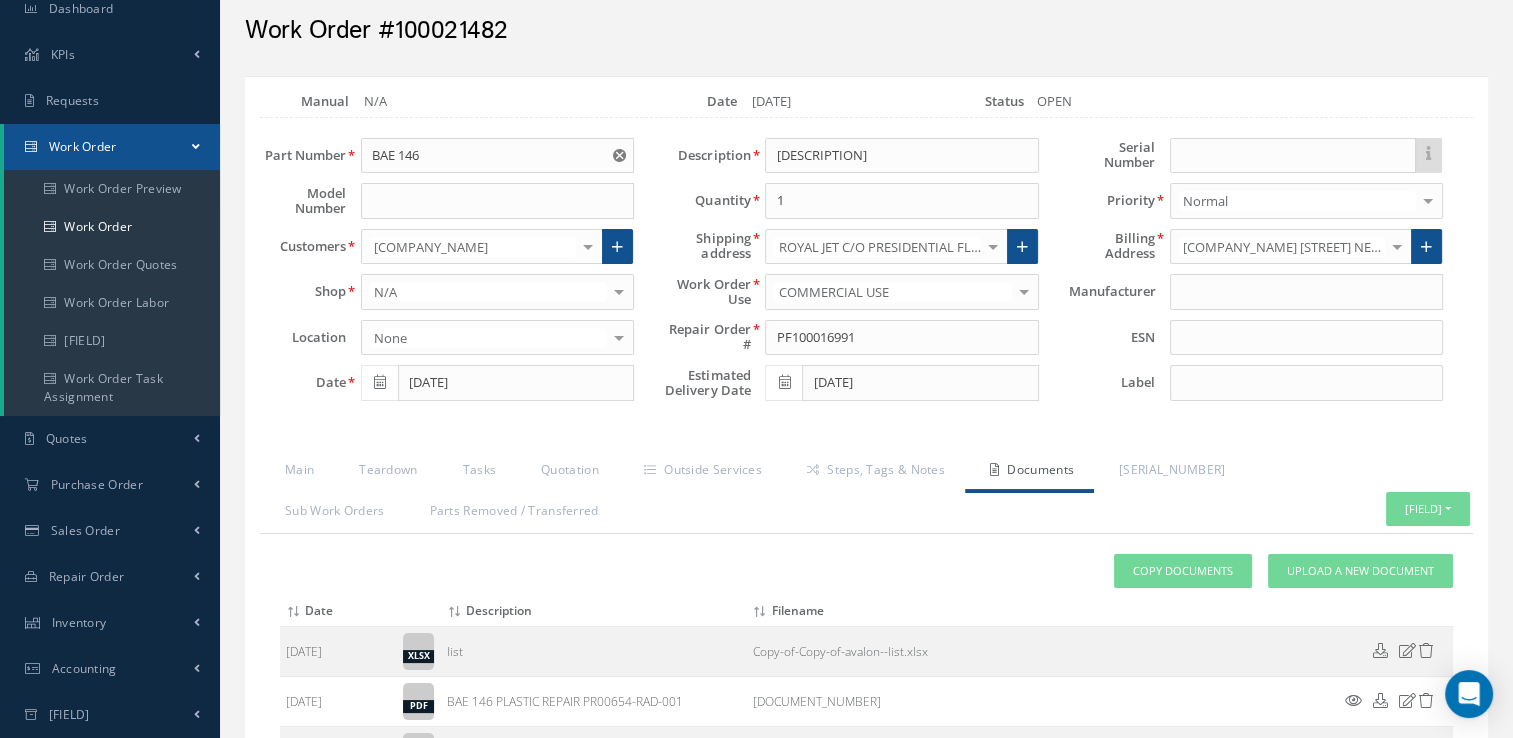 scroll, scrollTop: 0, scrollLeft: 0, axis: both 